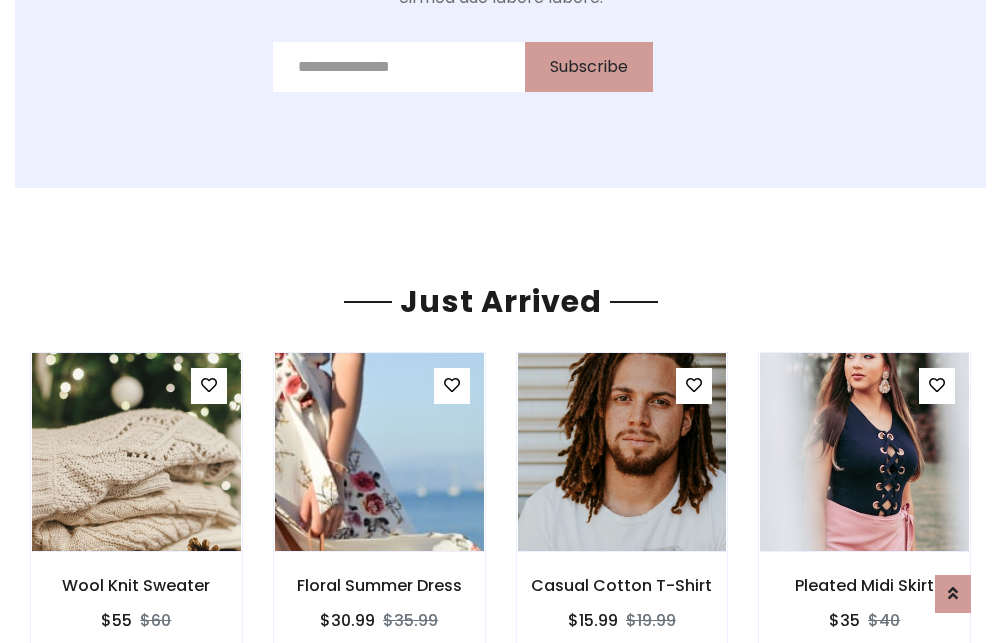 scroll, scrollTop: 2092, scrollLeft: 0, axis: vertical 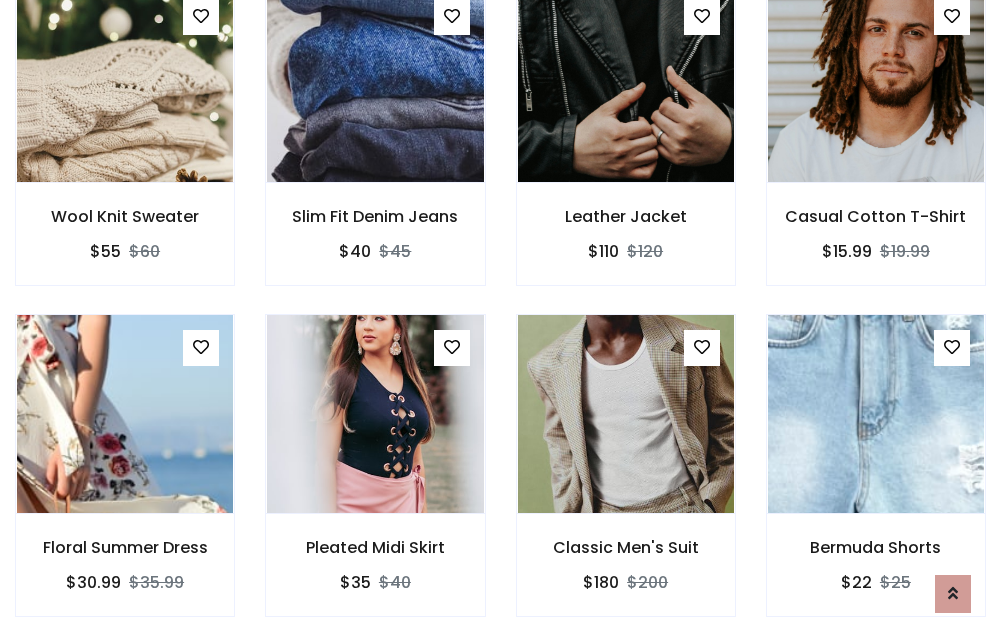 click on "Classic Men's Suit
$180
$200" at bounding box center (626, 479) 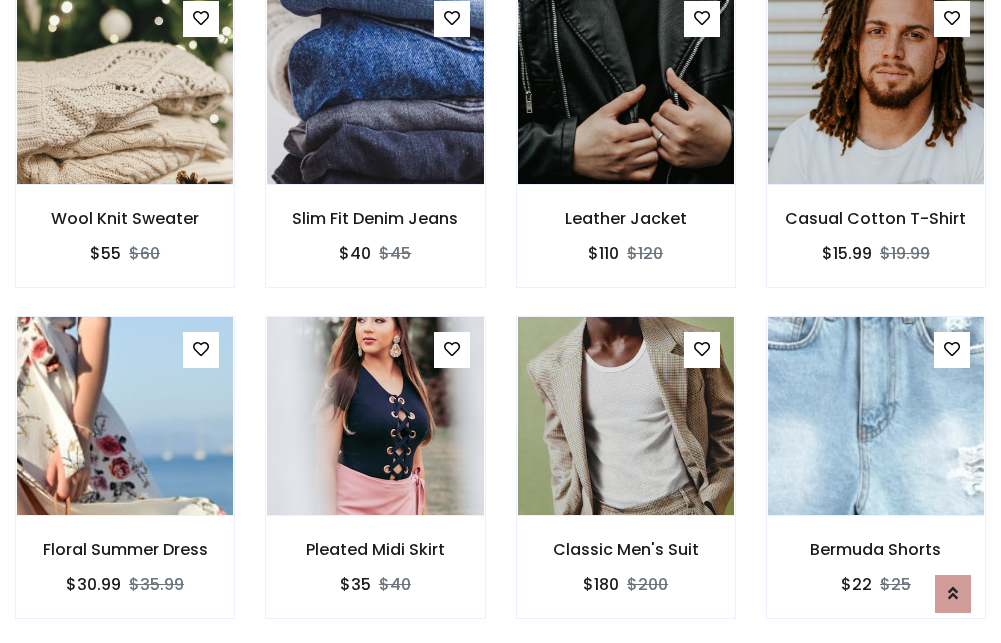 click on "Classic Men's Suit
$180
$200" at bounding box center (626, 481) 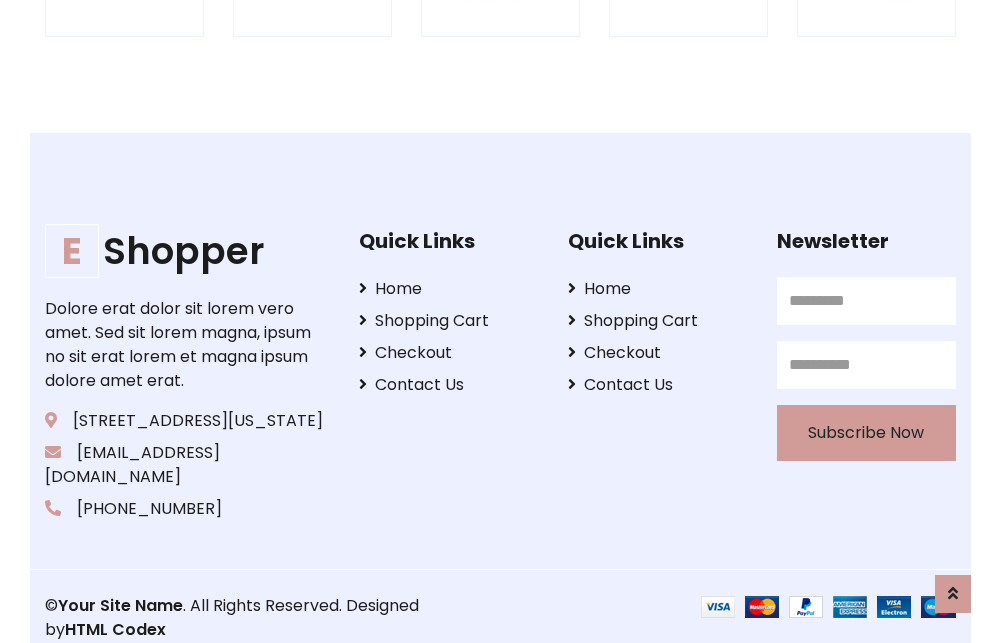 scroll, scrollTop: 3807, scrollLeft: 0, axis: vertical 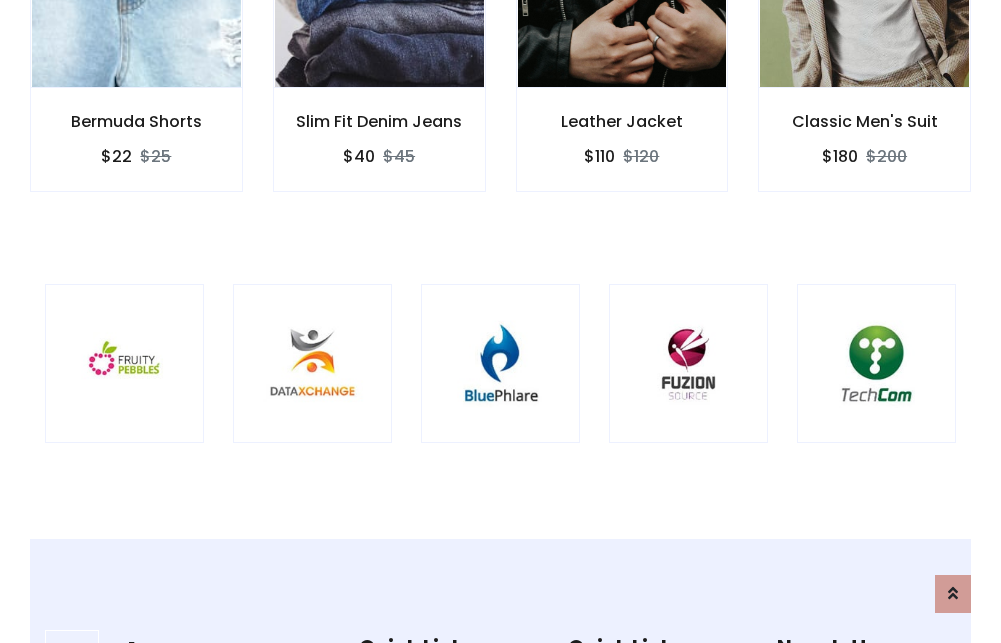 click at bounding box center [500, 363] 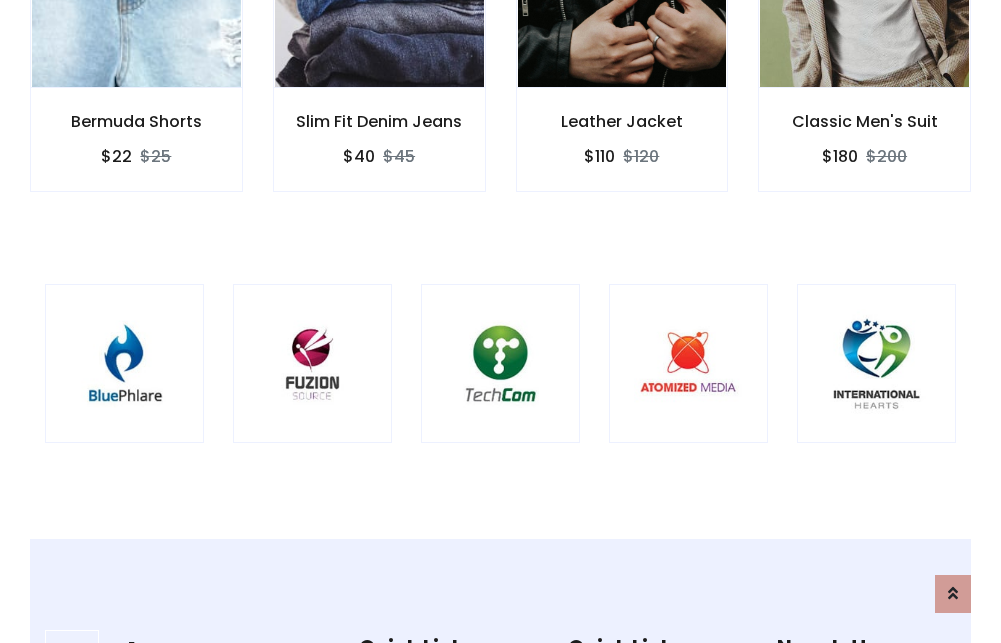 click at bounding box center (500, 363) 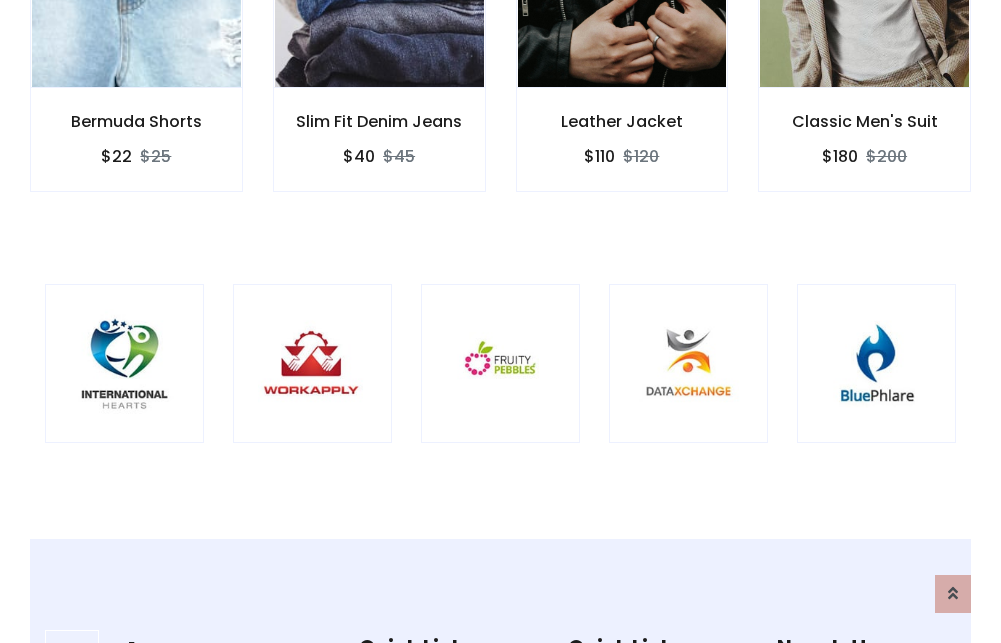 scroll, scrollTop: 0, scrollLeft: 0, axis: both 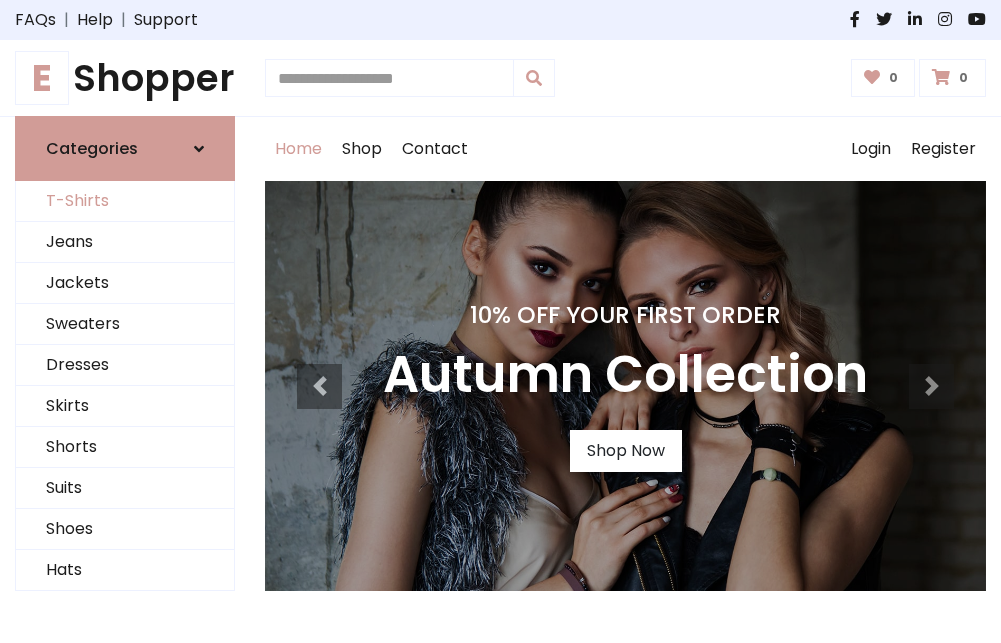 click on "T-Shirts" at bounding box center [125, 201] 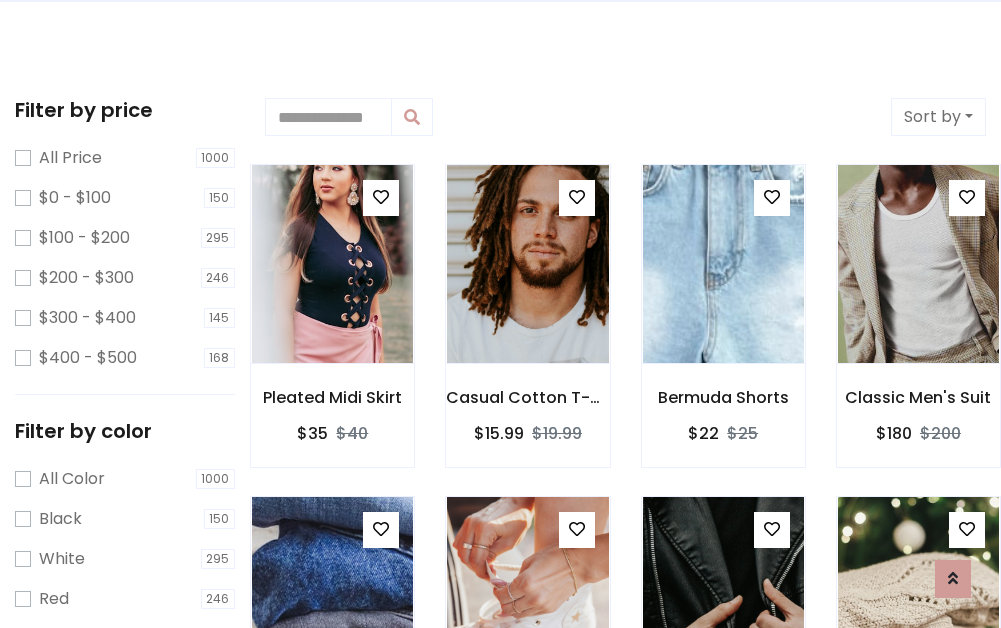 scroll, scrollTop: 0, scrollLeft: 0, axis: both 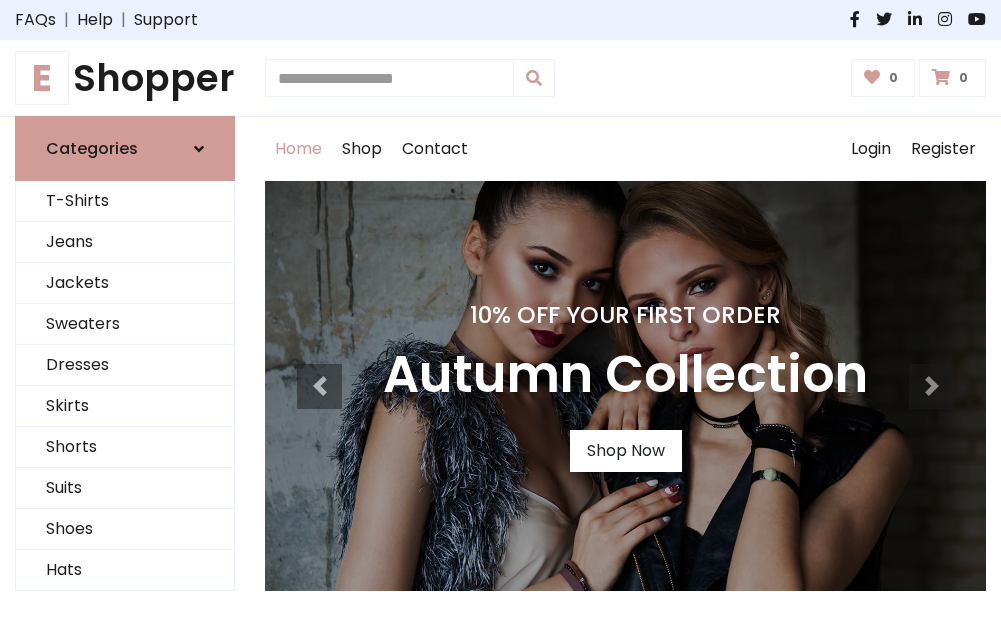 click on "E Shopper" at bounding box center (125, 78) 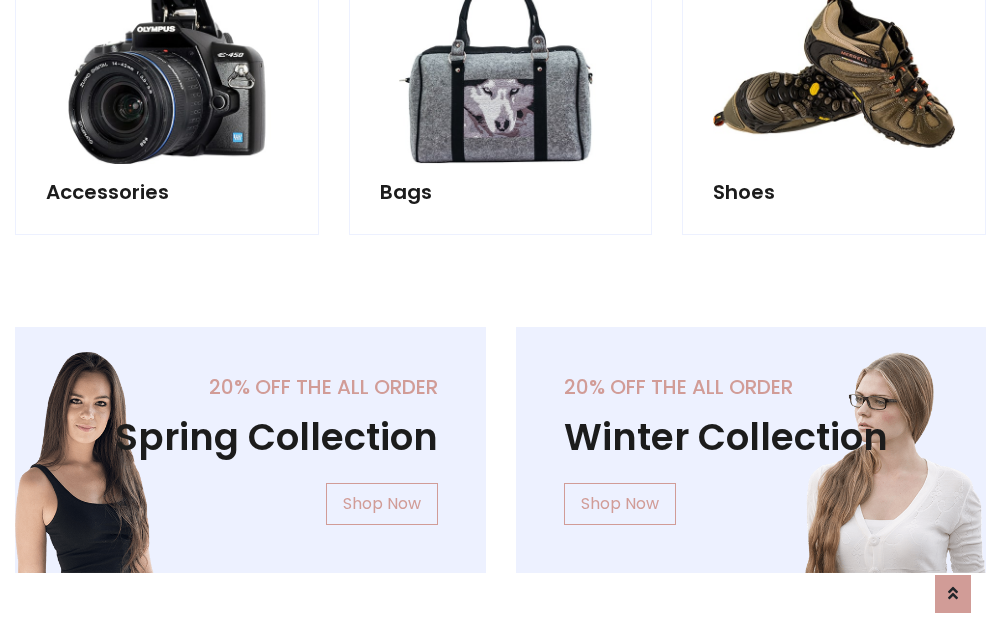 scroll, scrollTop: 1943, scrollLeft: 0, axis: vertical 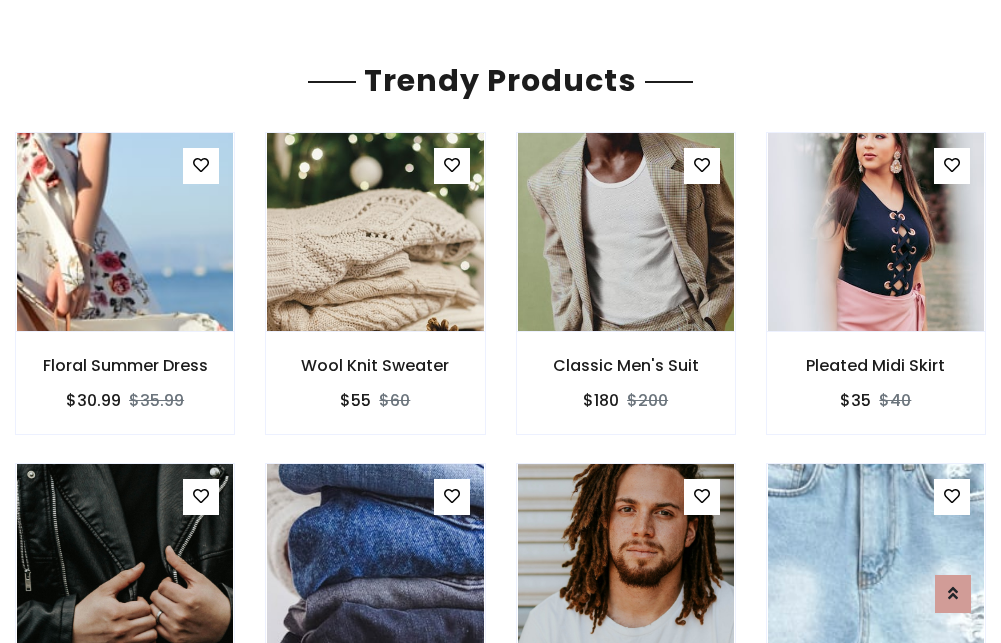 click on "Shop" at bounding box center [362, -1794] 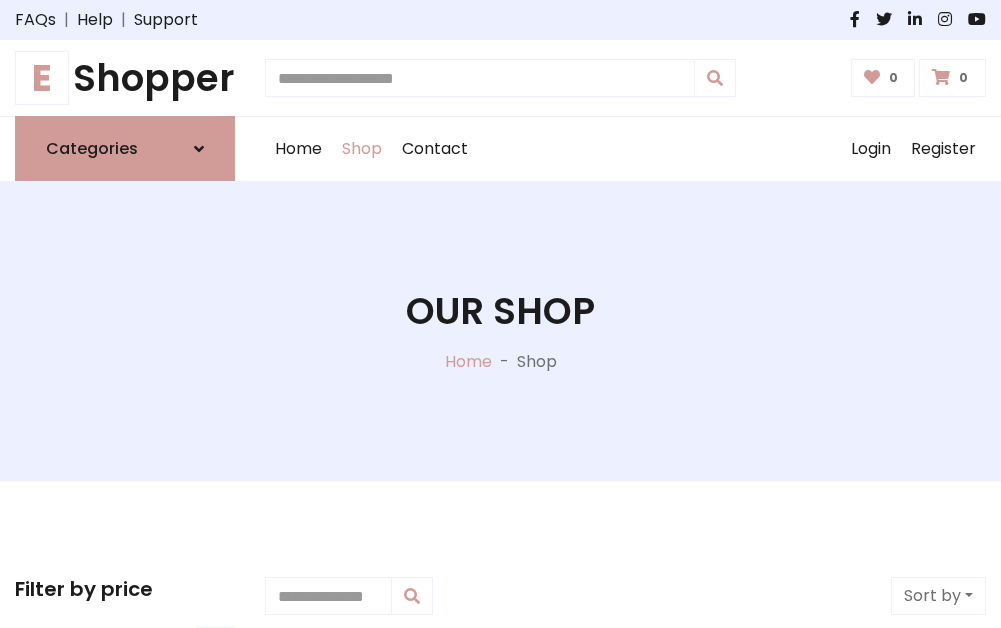 scroll, scrollTop: 0, scrollLeft: 0, axis: both 